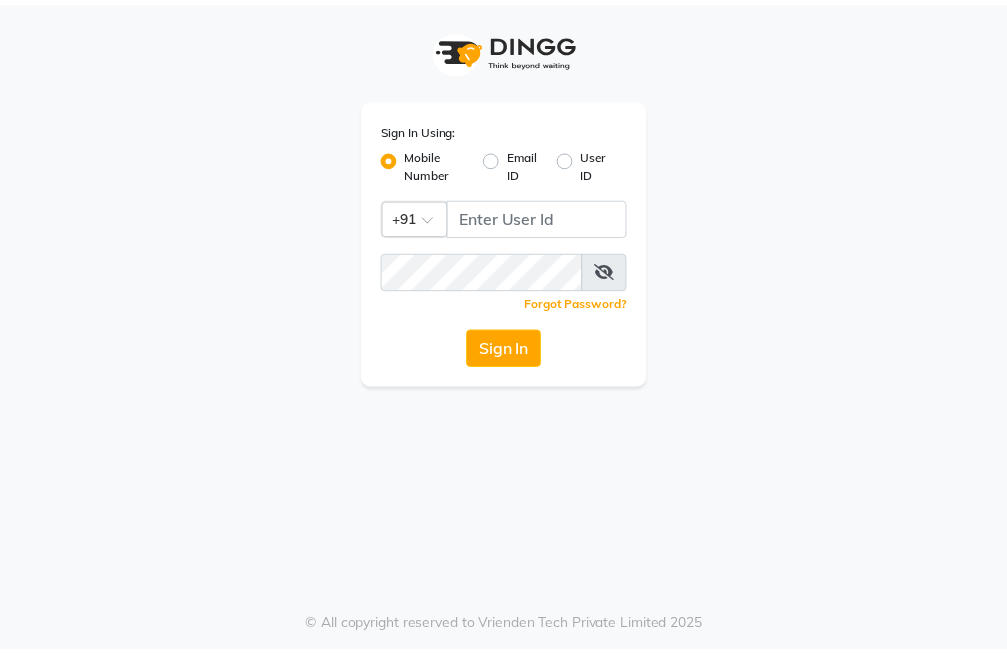 scroll, scrollTop: 0, scrollLeft: 0, axis: both 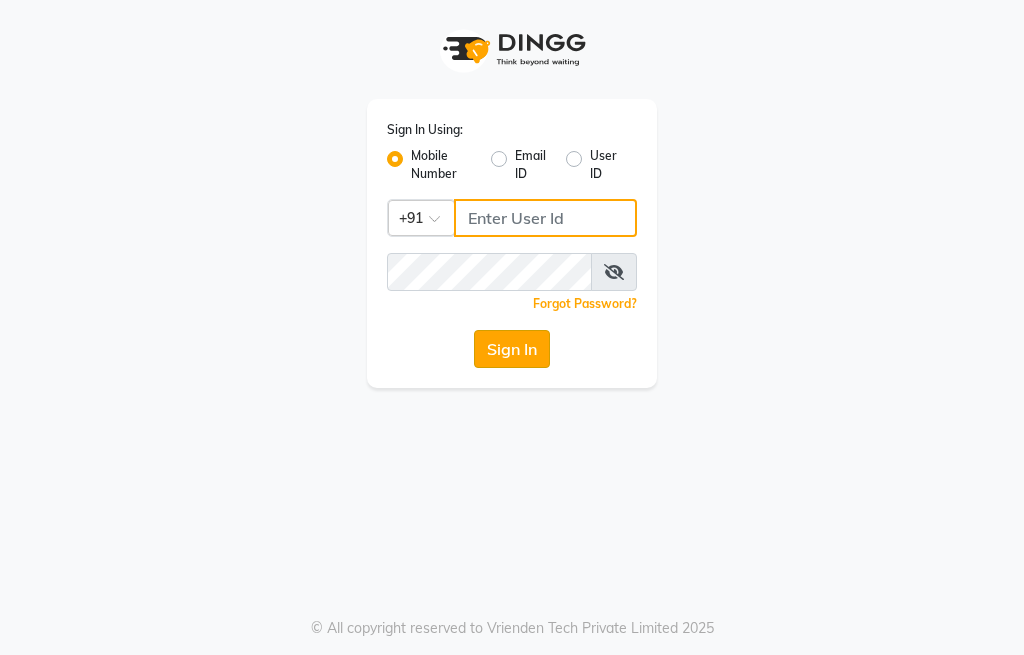type on "[PHONE]" 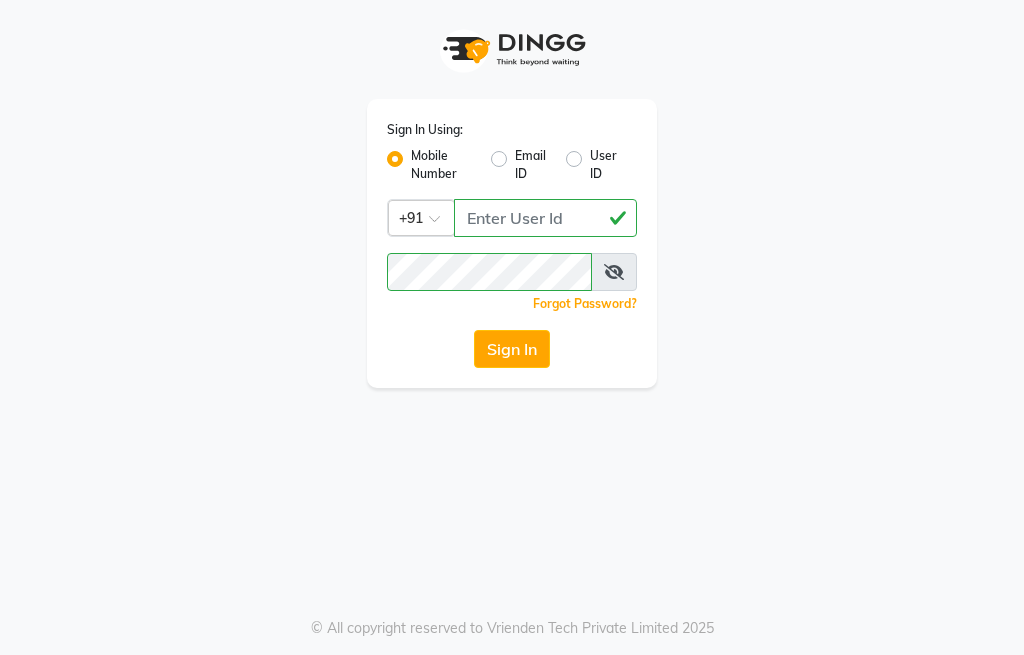 click on "Sign In" 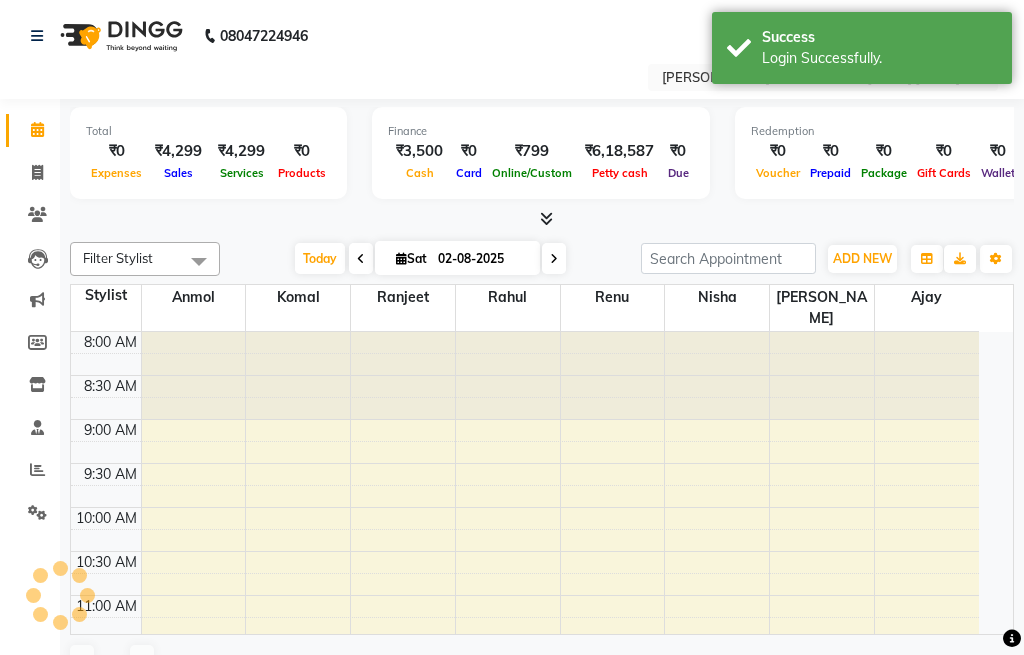 select on "en" 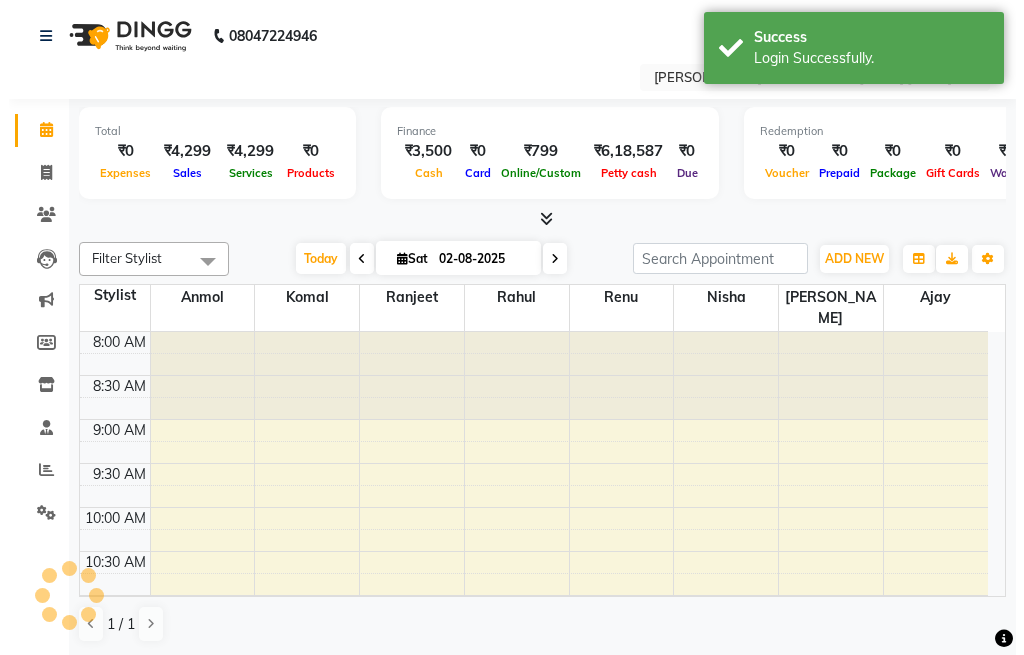 scroll, scrollTop: 0, scrollLeft: 0, axis: both 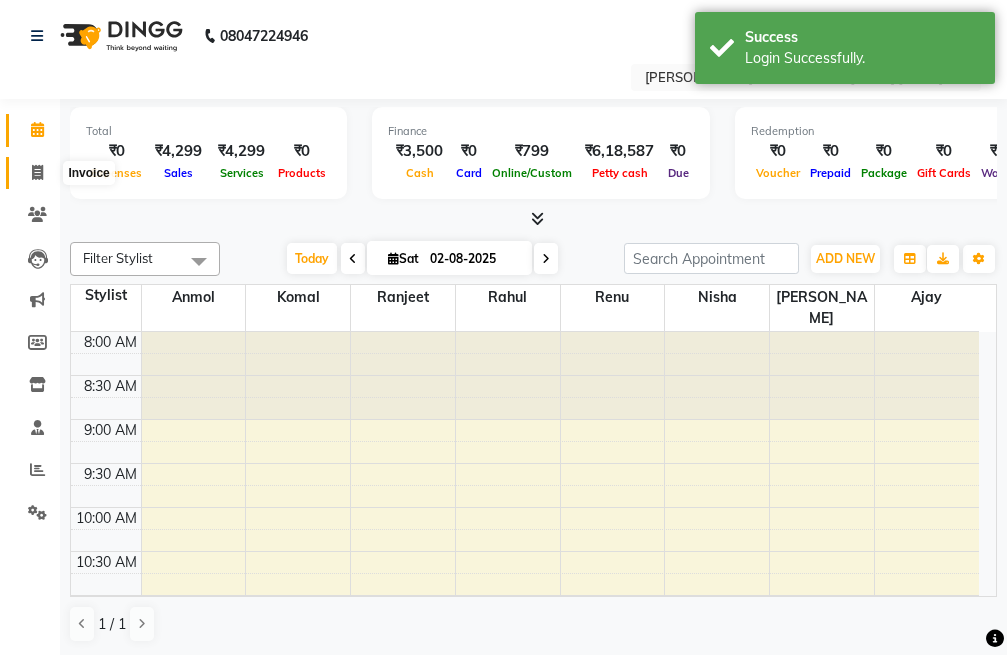 click 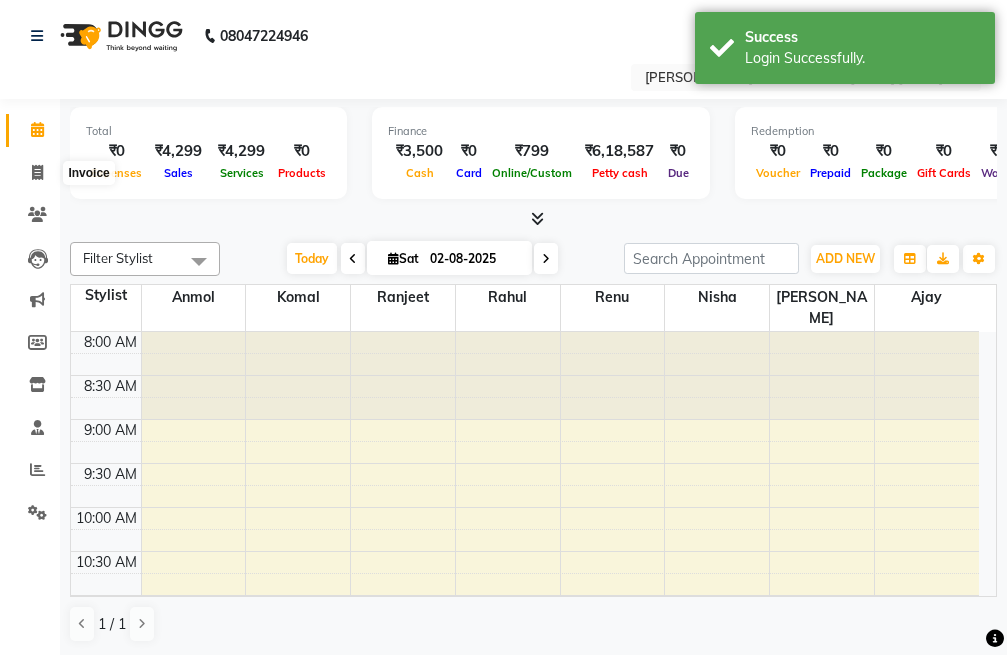 select on "service" 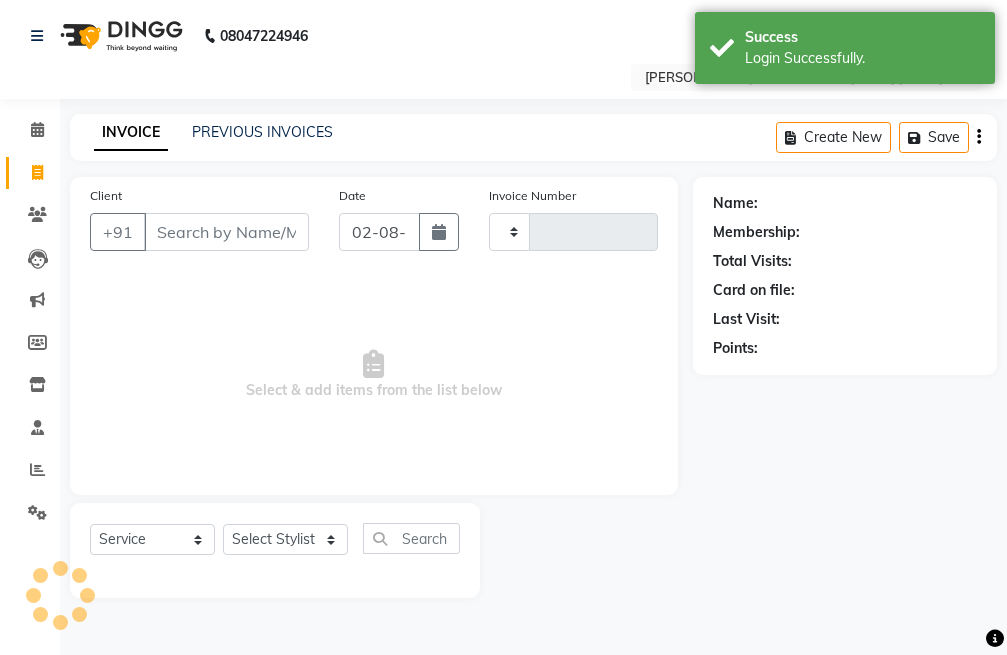 type on "0407" 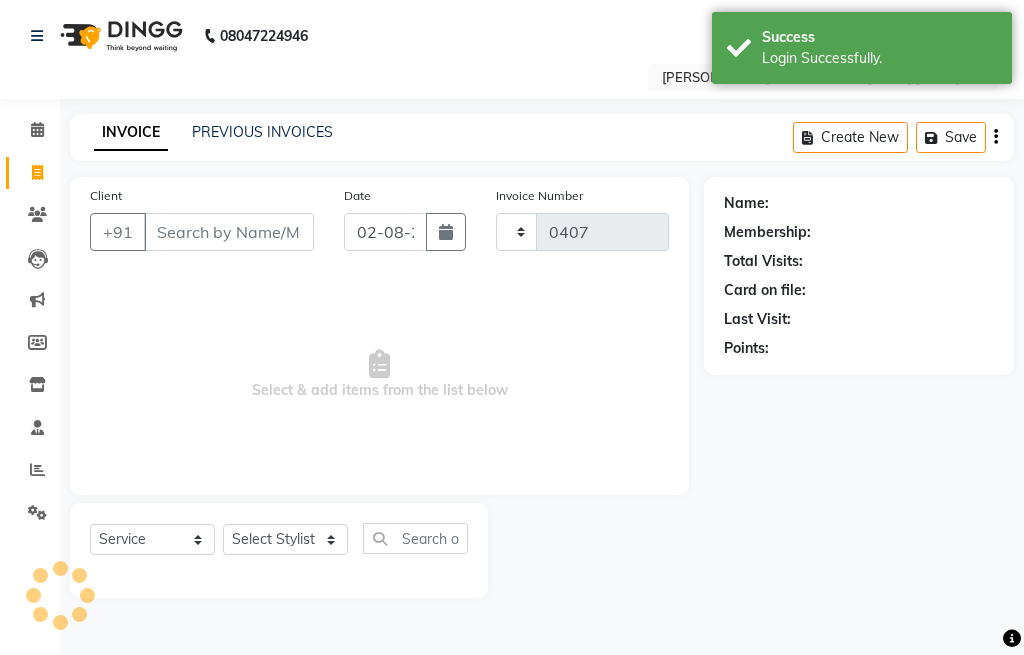 select on "6899" 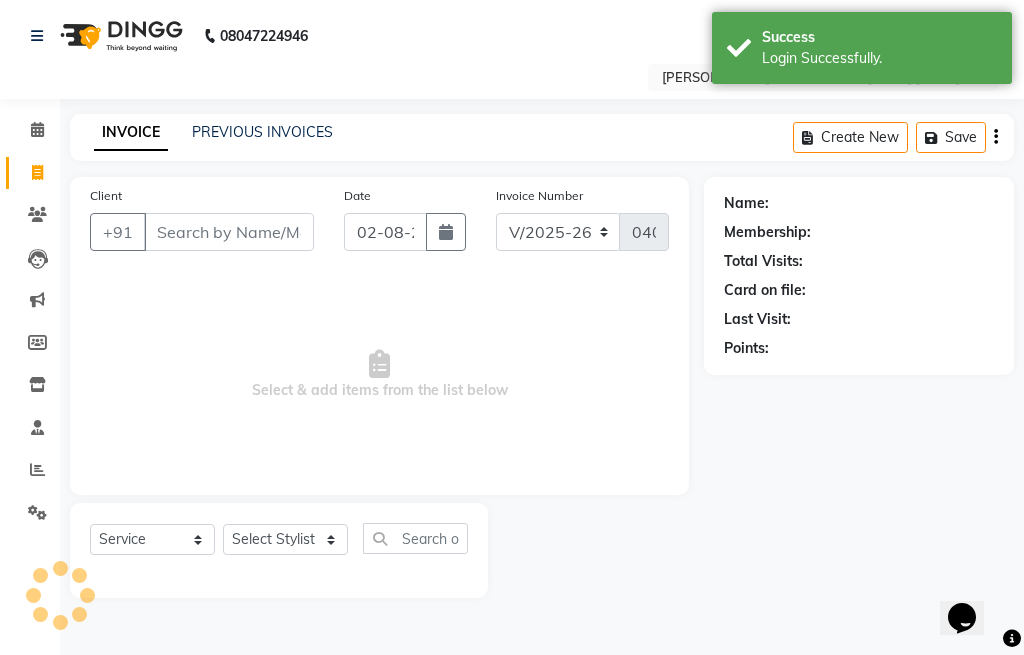 scroll, scrollTop: 0, scrollLeft: 0, axis: both 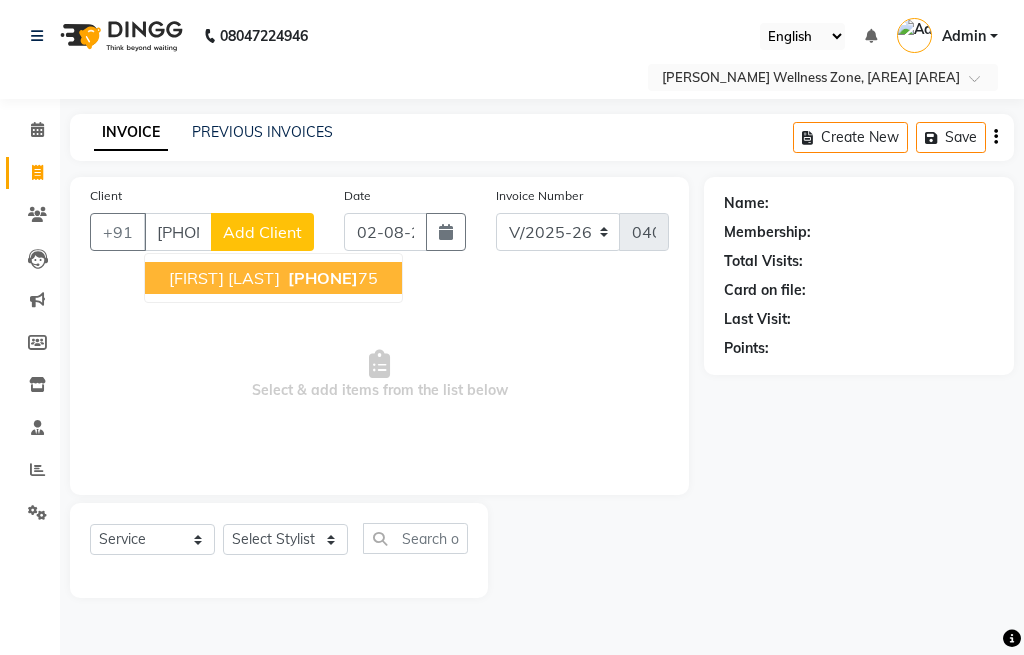 click on "[FIRST] [LAST]" at bounding box center [224, 278] 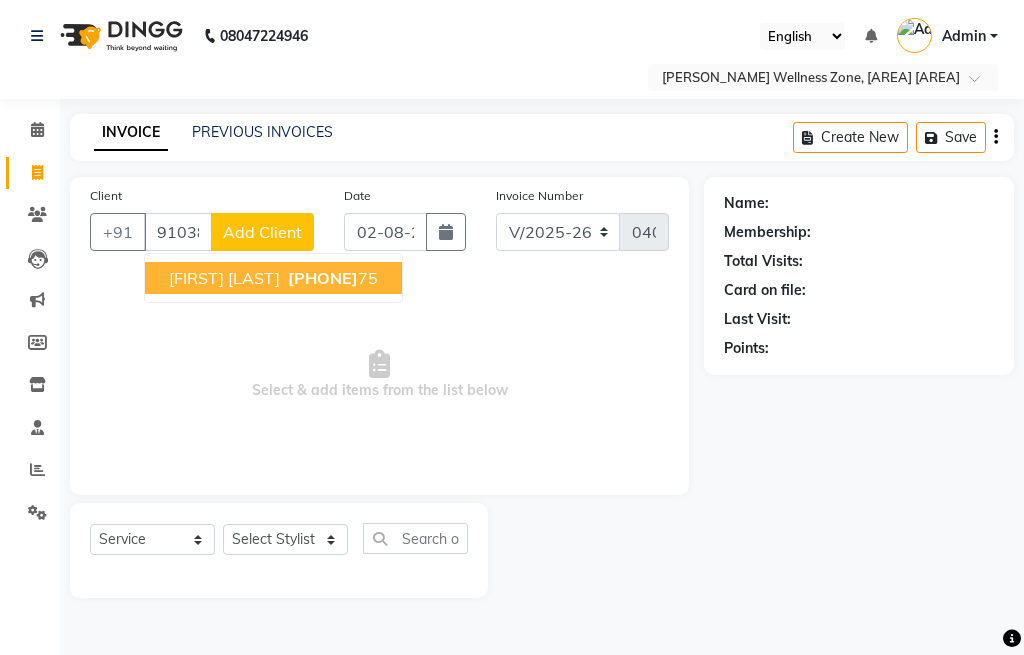 type on "9103878875" 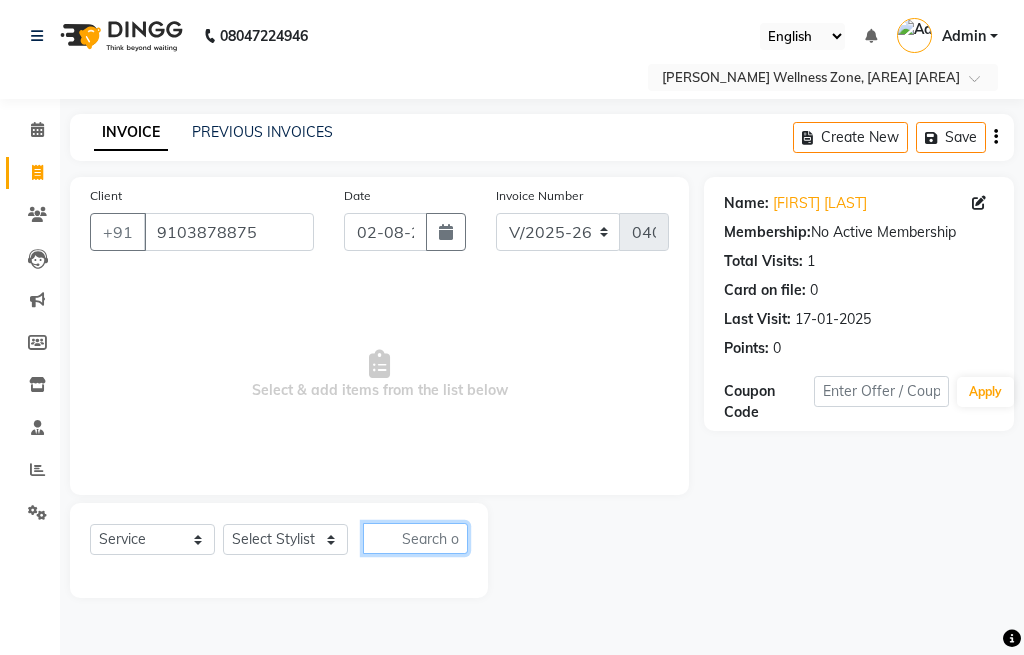 click 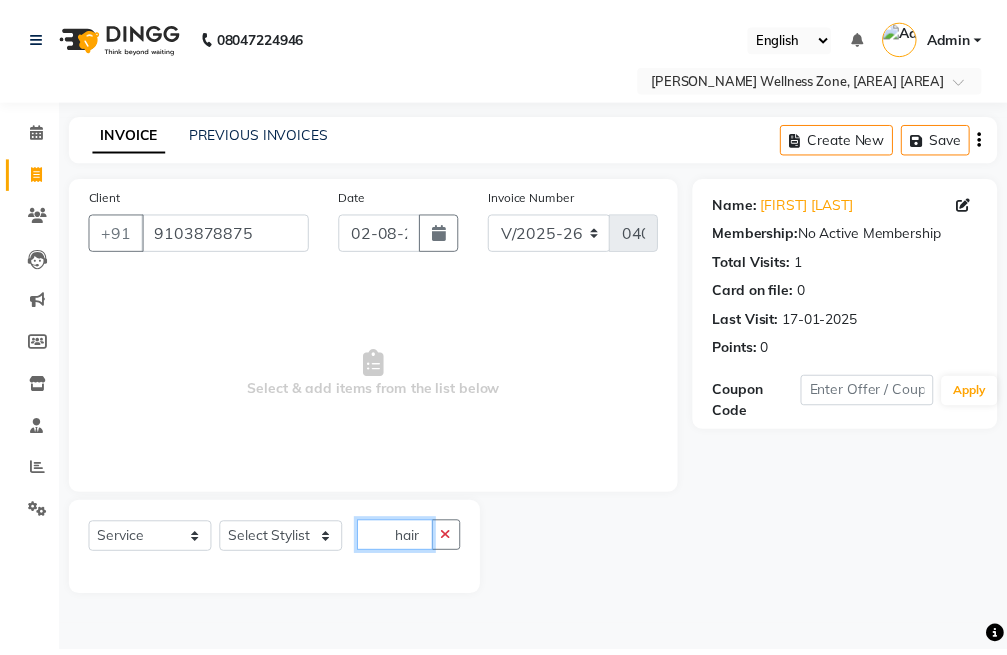 scroll, scrollTop: 0, scrollLeft: 0, axis: both 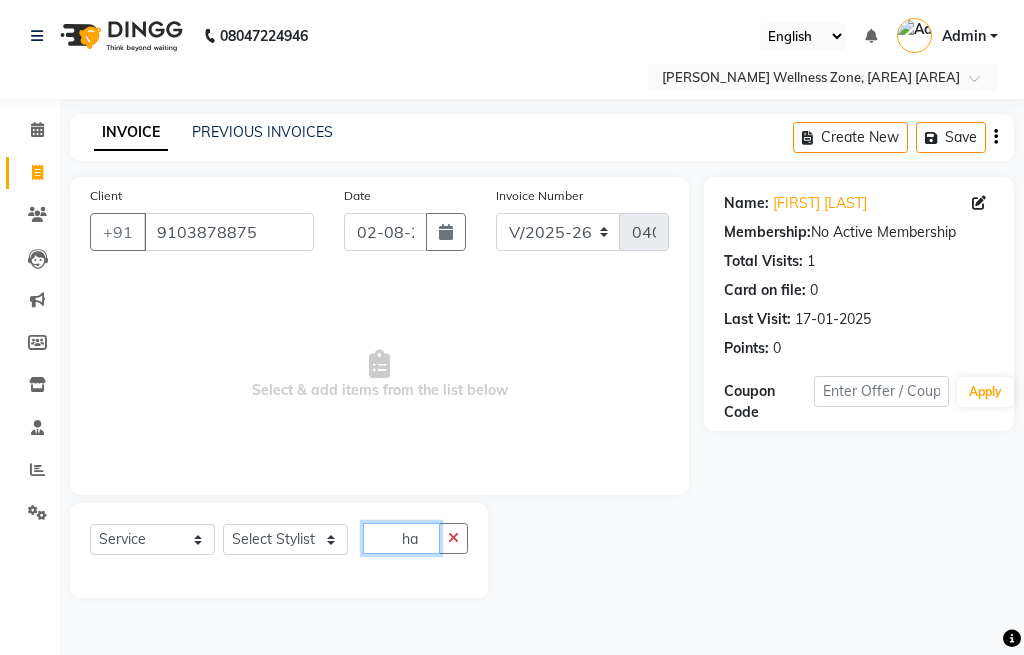type on "h" 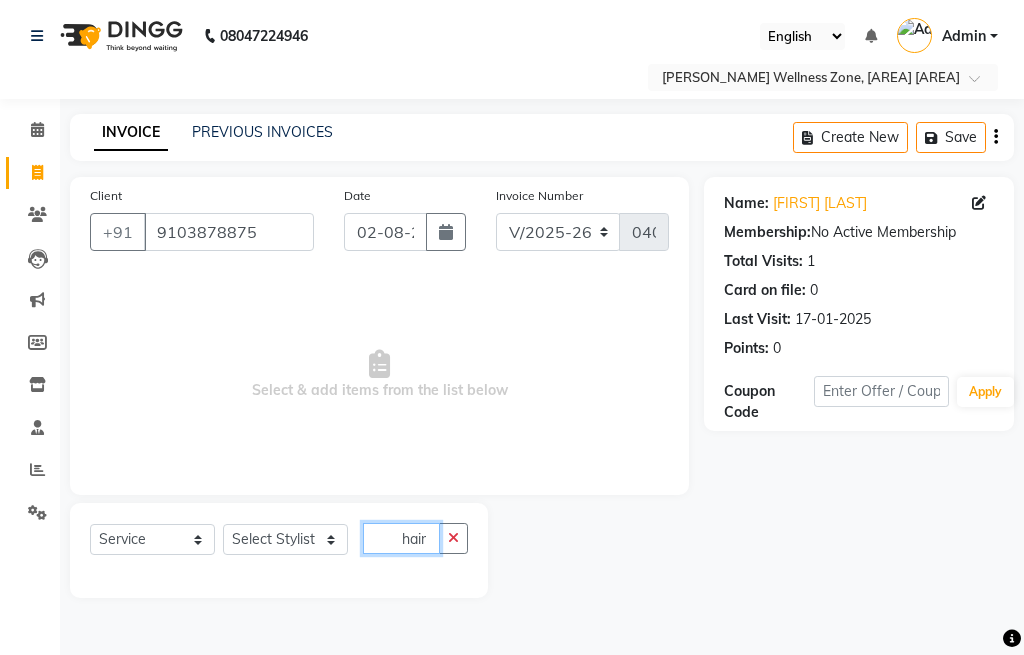 type on "hair" 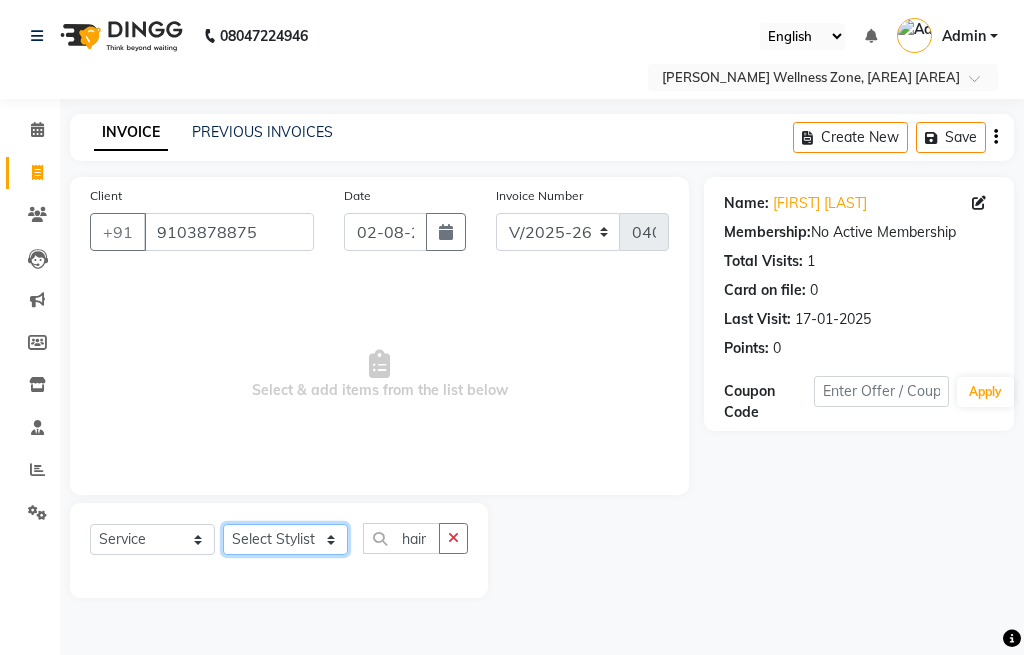 click on "Select Stylist [PERSON_NAME] [PERSON_NAME] [PERSON_NAME] [PERSON_NAME] [PERSON_NAME] [PERSON_NAME] [PERSON_NAME]" 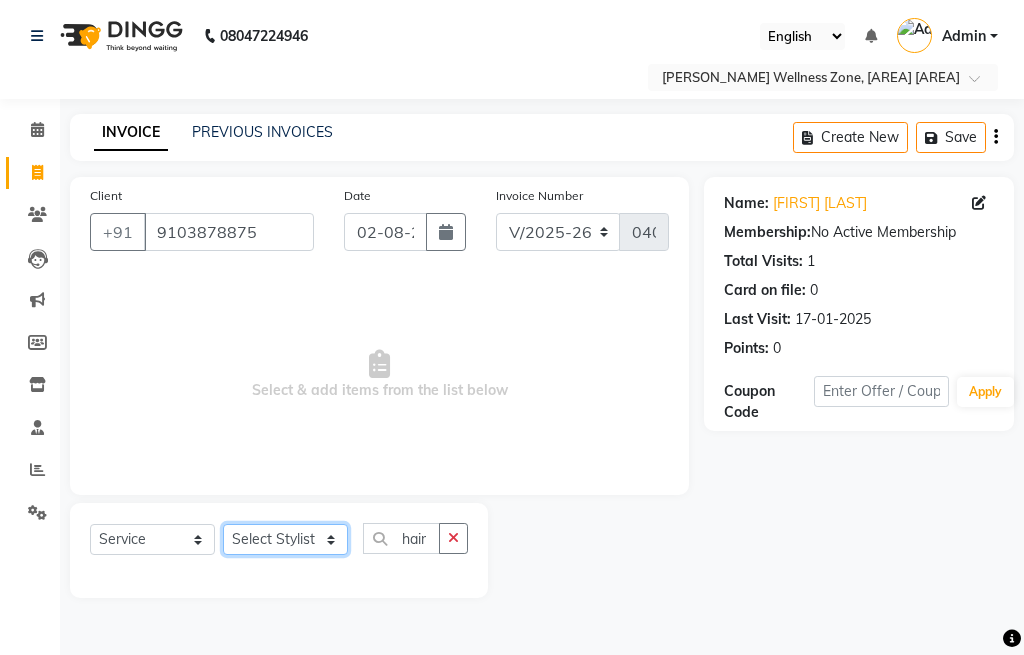 select on "83618" 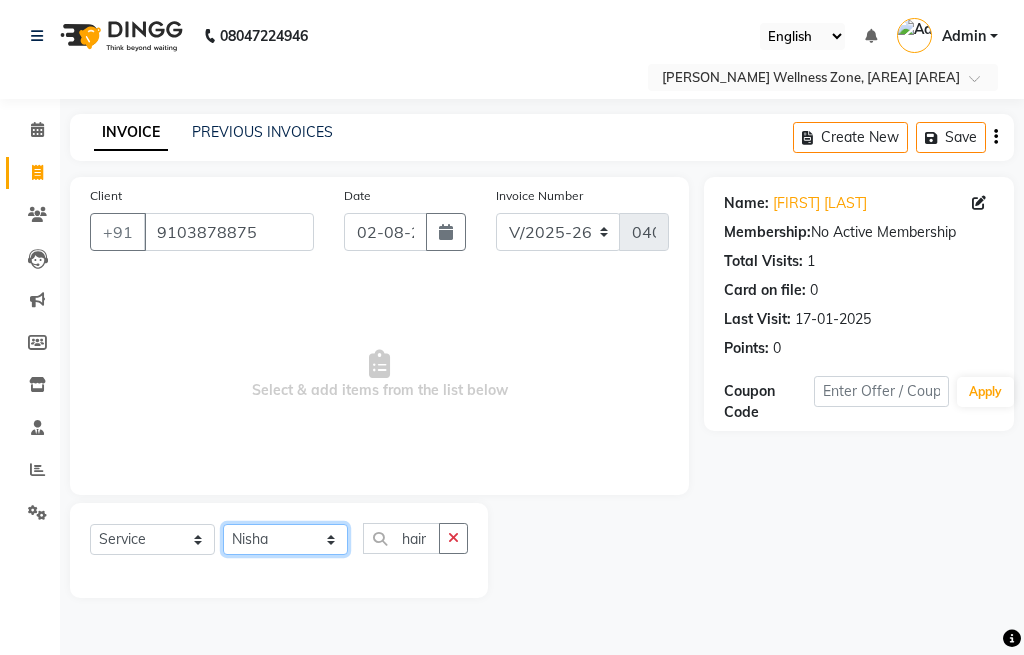 click on "Select Stylist [PERSON_NAME] [PERSON_NAME] [PERSON_NAME] [PERSON_NAME] [PERSON_NAME] [PERSON_NAME] [PERSON_NAME]" 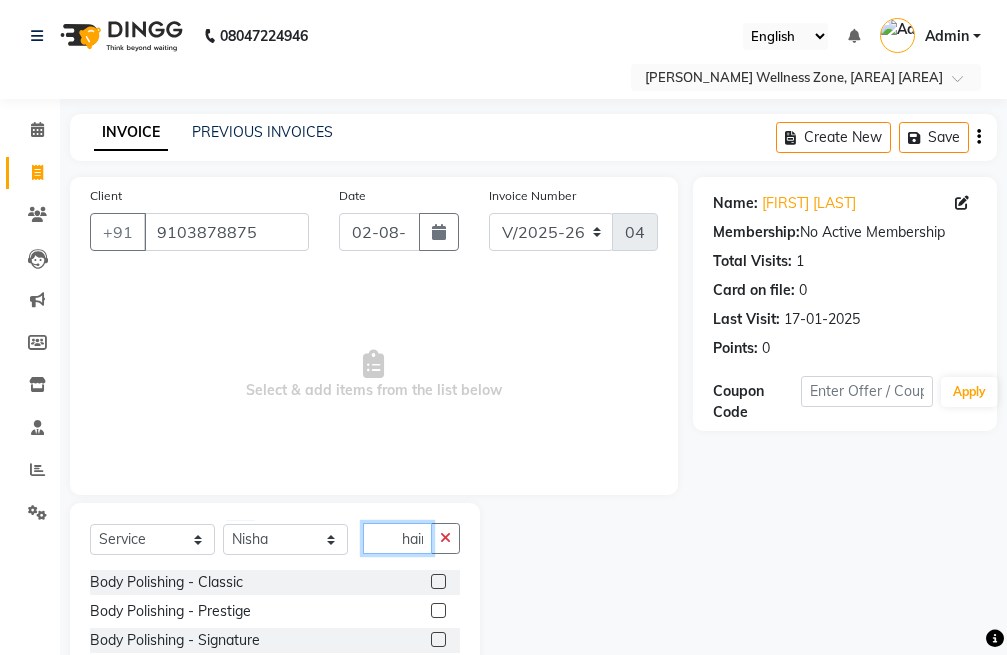 click on "hair" 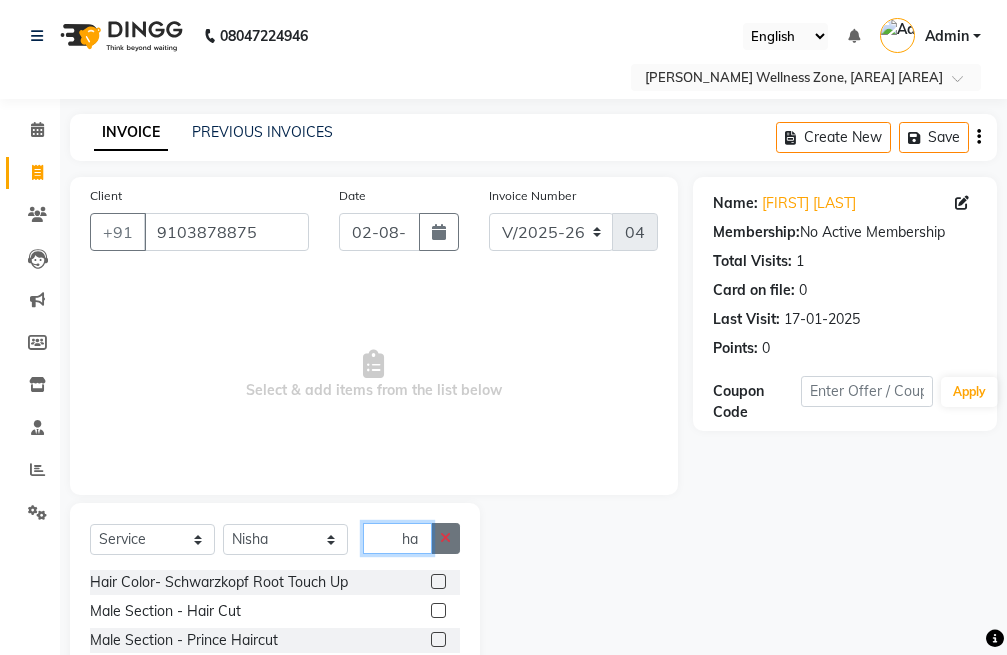 type on "h" 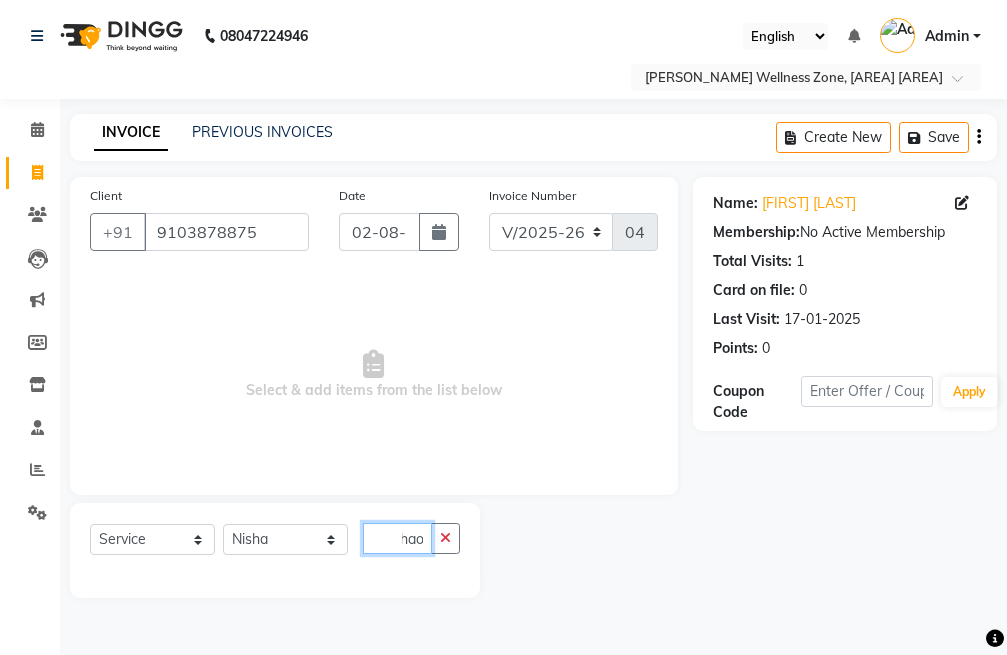 scroll, scrollTop: 0, scrollLeft: 0, axis: both 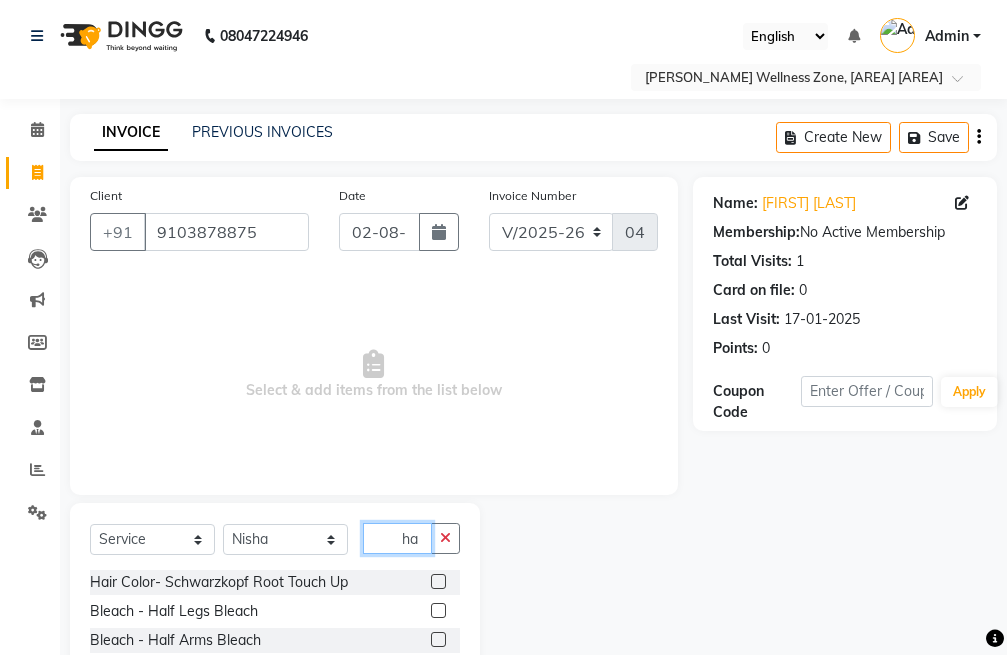 type on "h" 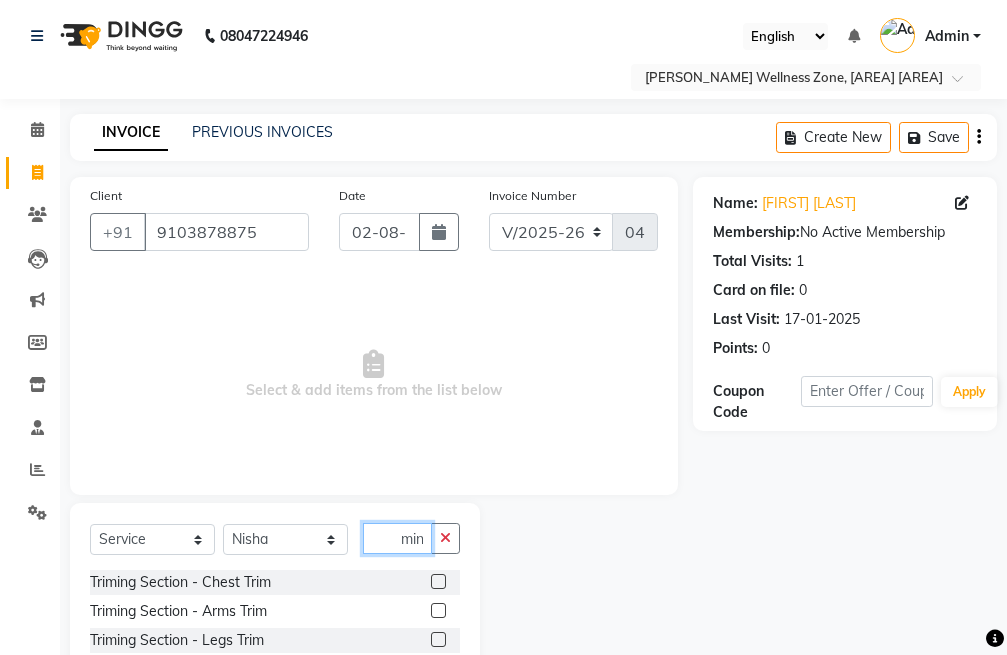 scroll, scrollTop: 0, scrollLeft: 22, axis: horizontal 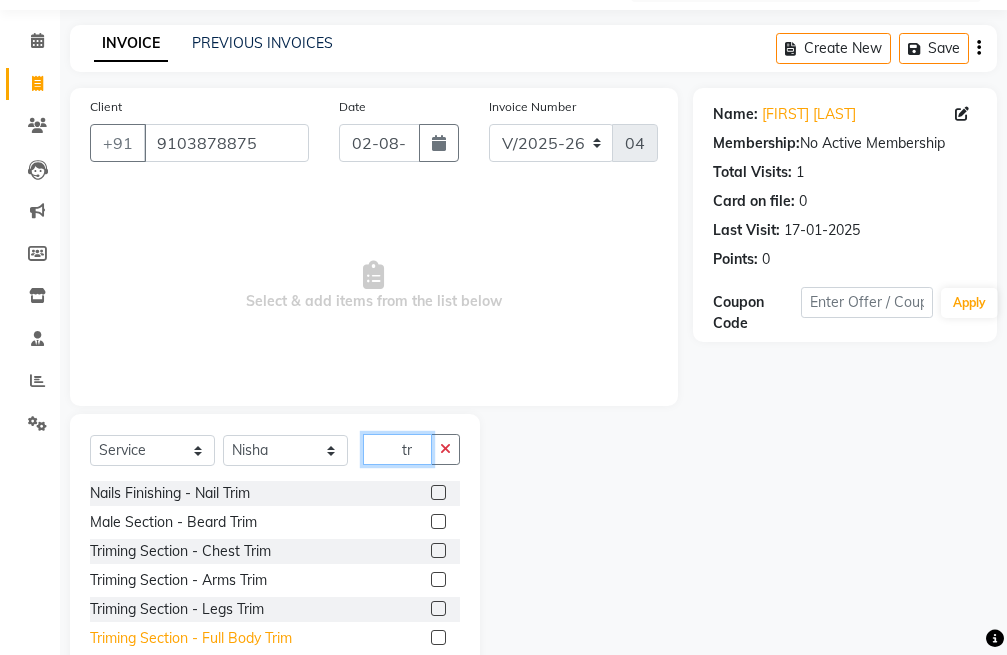 type on "t" 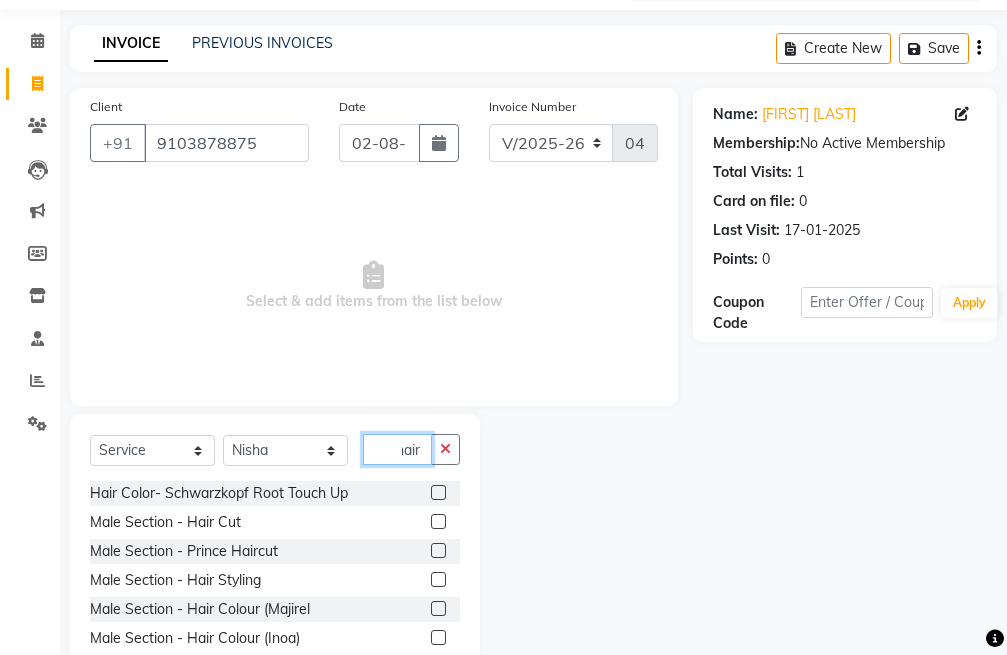 scroll, scrollTop: 0, scrollLeft: 11, axis: horizontal 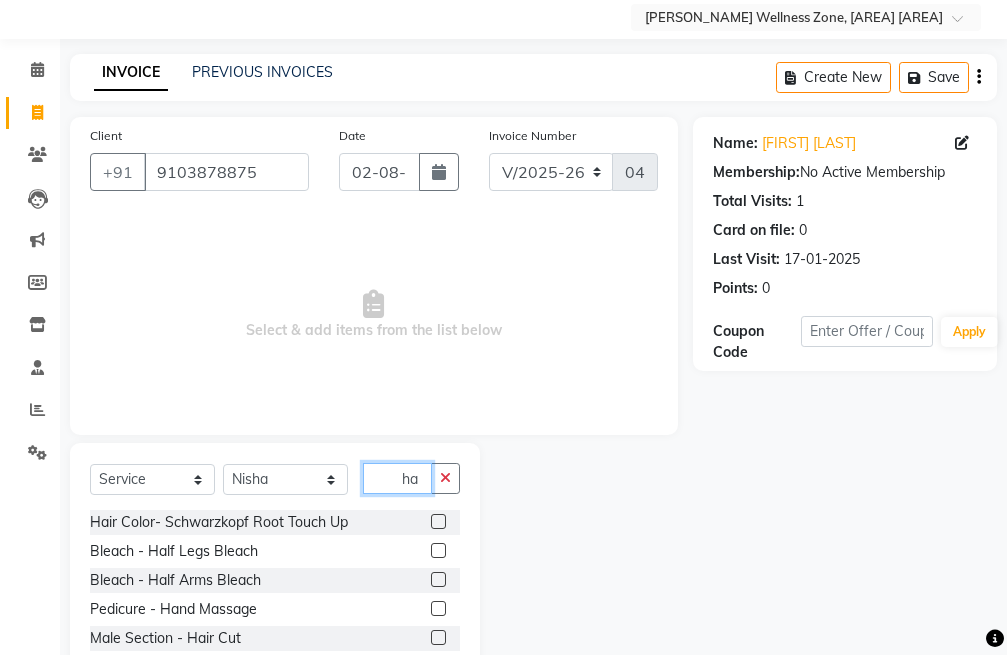 type on "h" 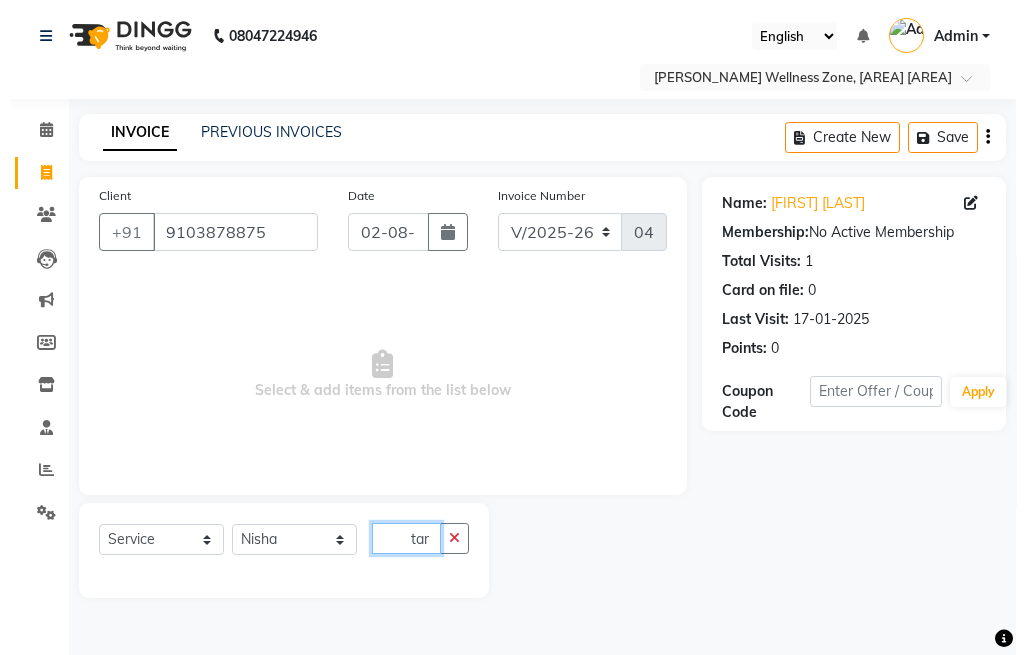 scroll, scrollTop: 0, scrollLeft: 0, axis: both 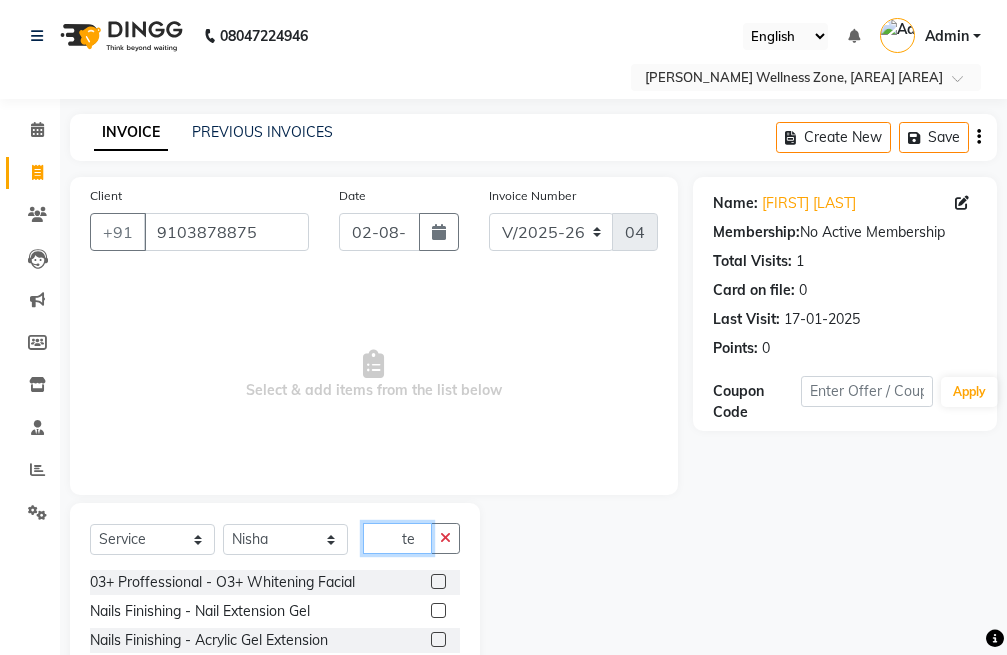 type on "t" 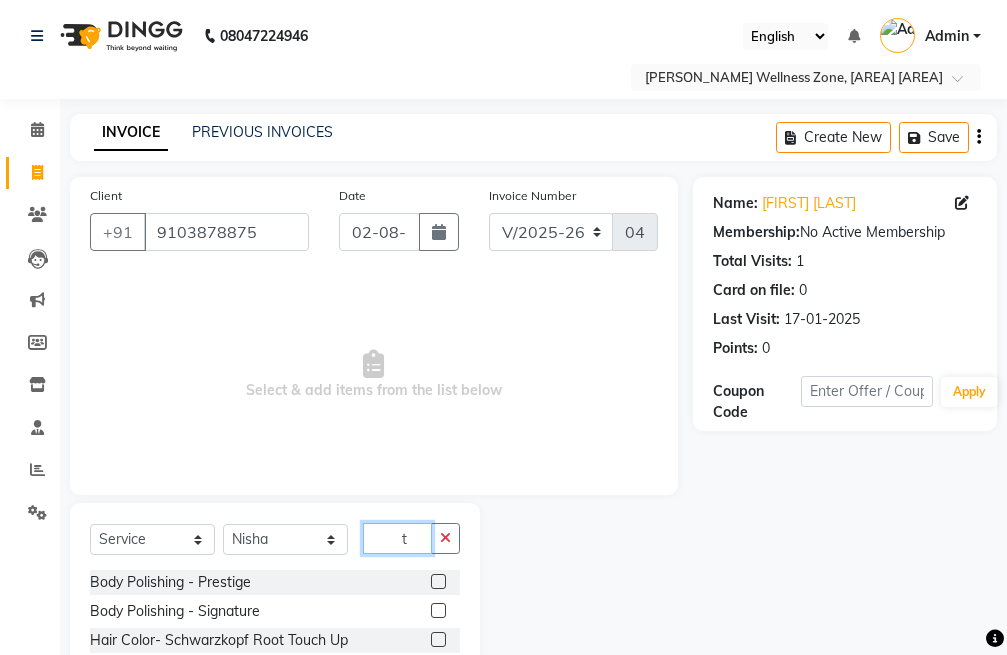 type 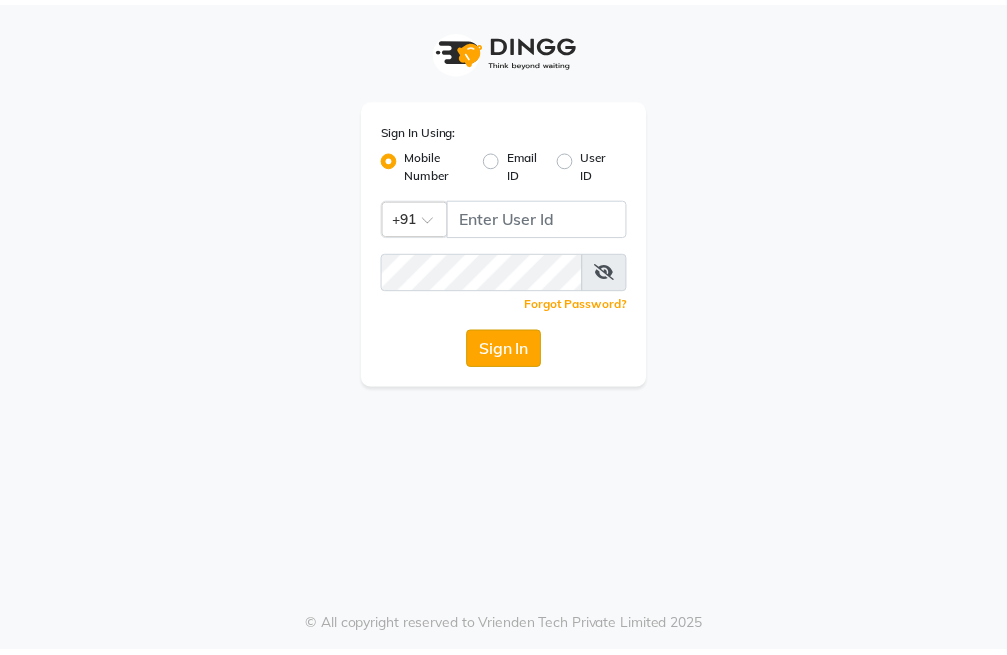 scroll, scrollTop: 0, scrollLeft: 0, axis: both 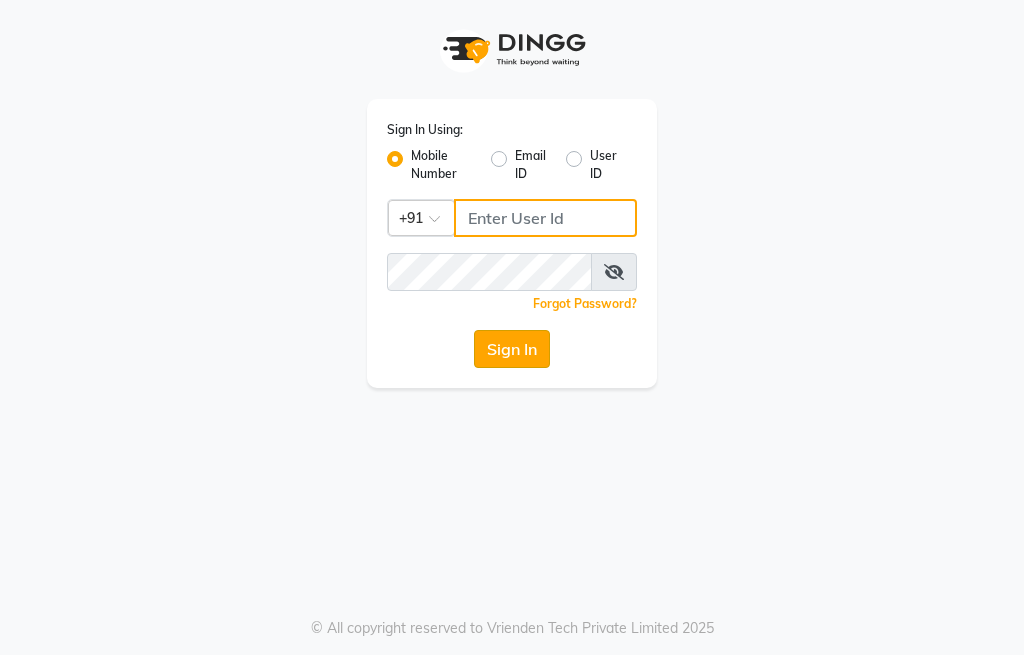 type on "[PHONE]" 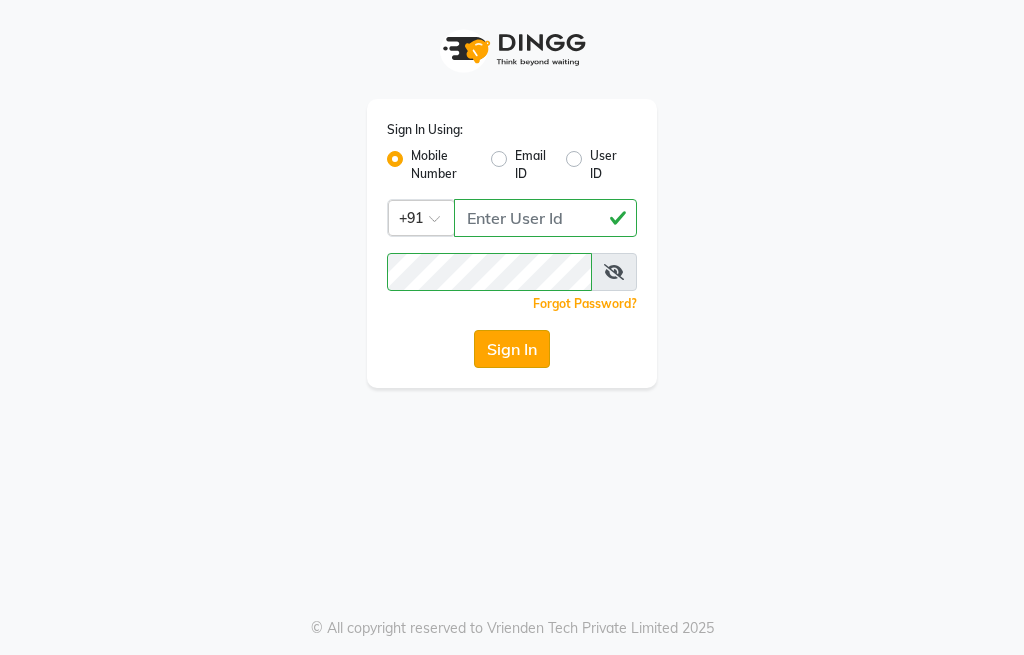 click on "Sign In" 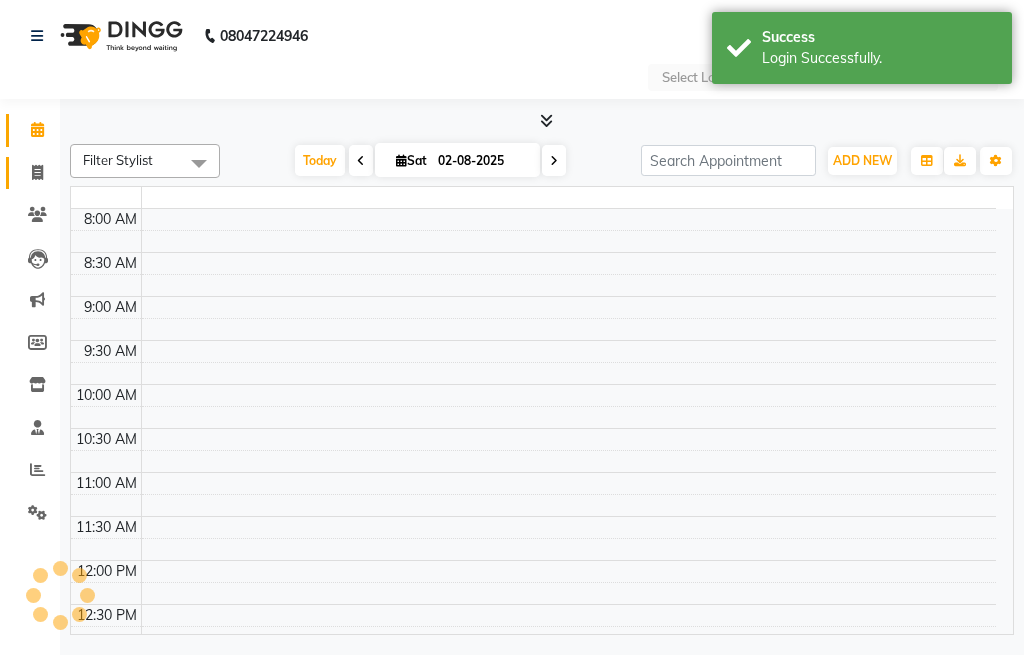 select on "en" 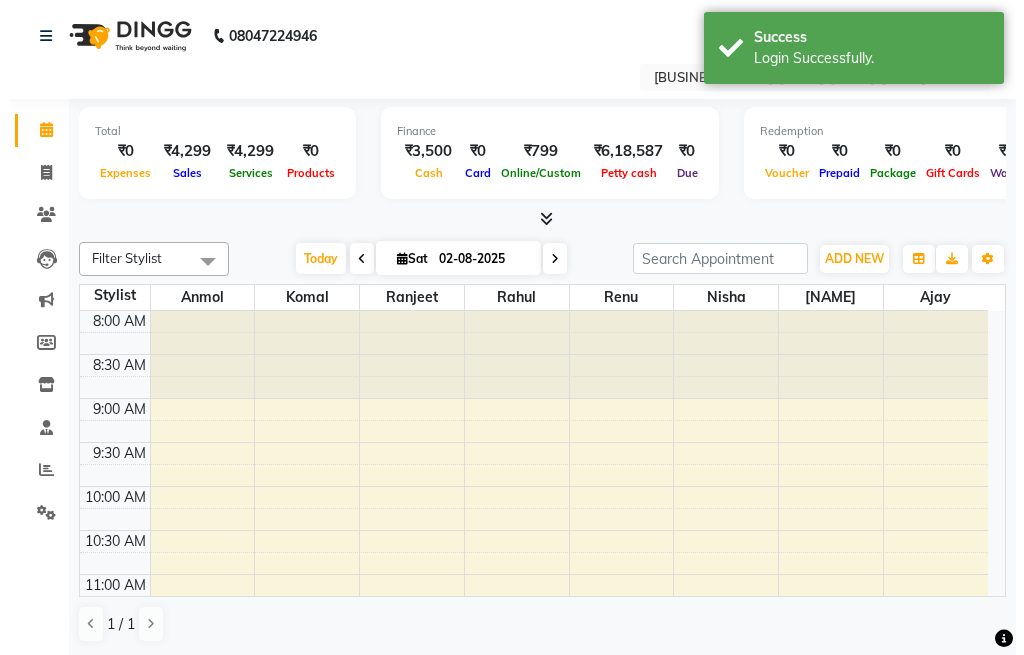 scroll, scrollTop: 0, scrollLeft: 0, axis: both 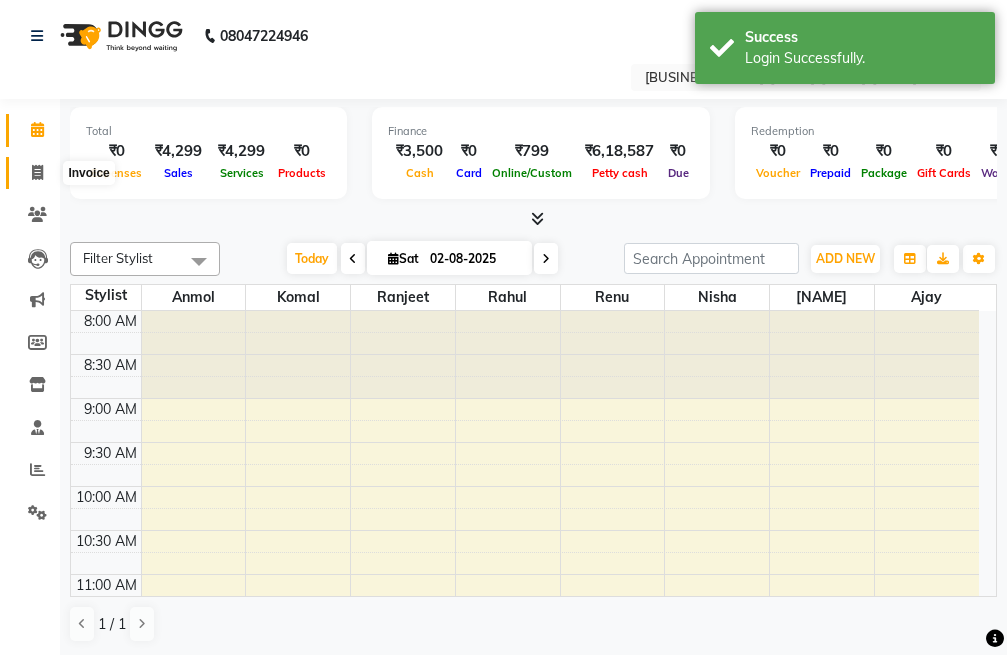 click 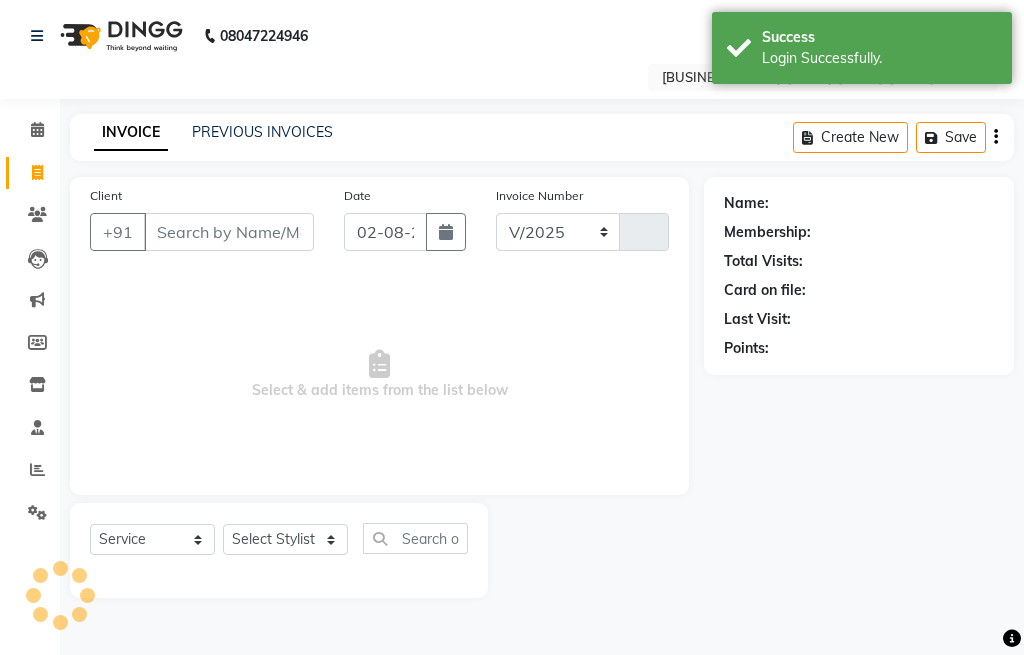 select on "6899" 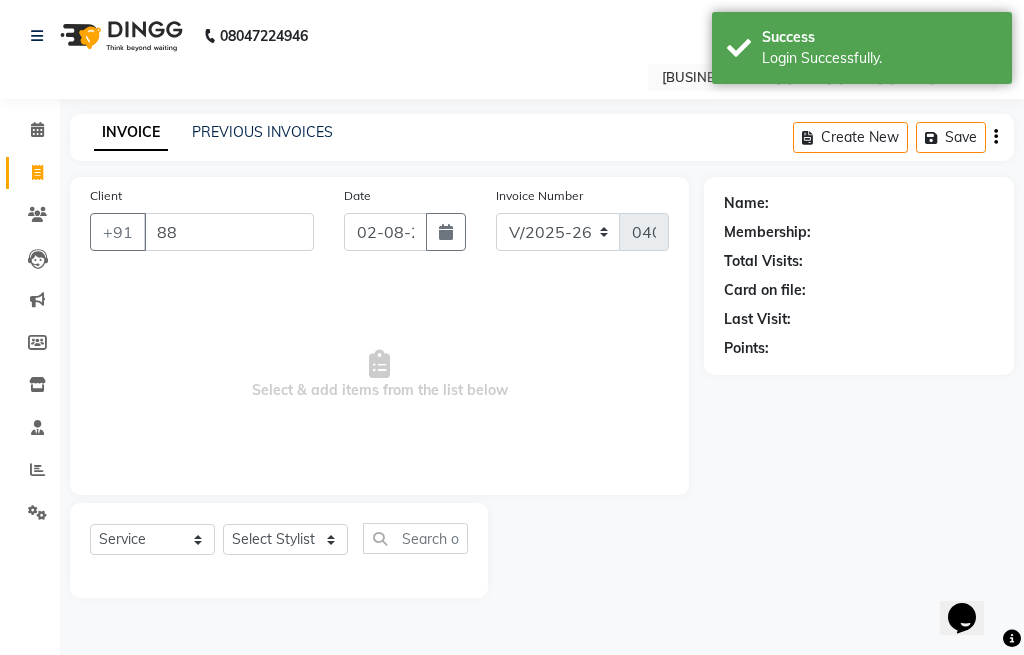 scroll, scrollTop: 0, scrollLeft: 0, axis: both 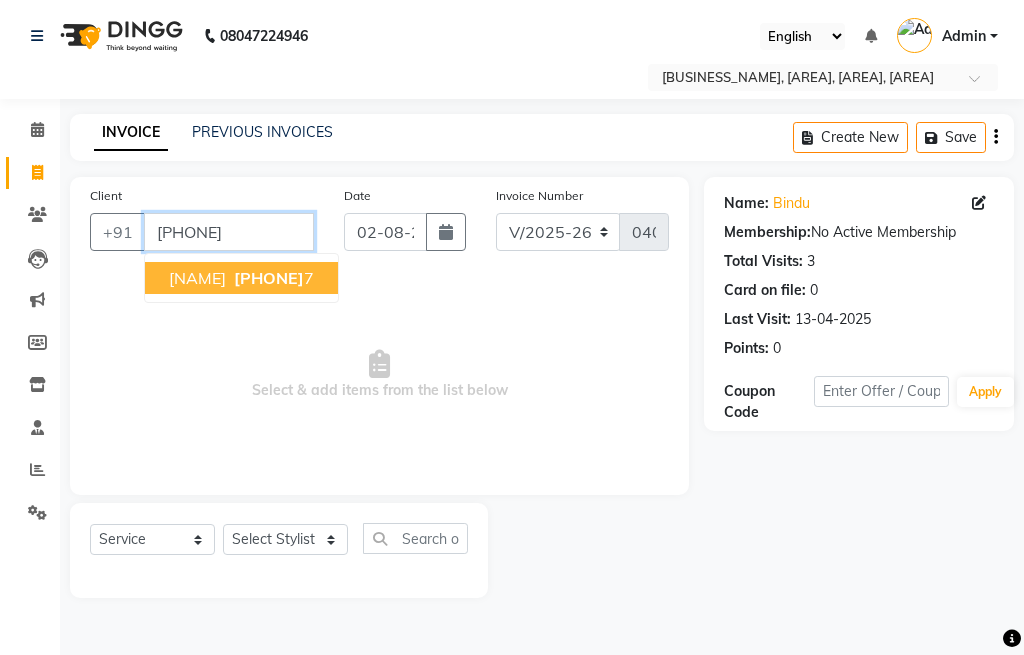click on "8899052977" at bounding box center (229, 232) 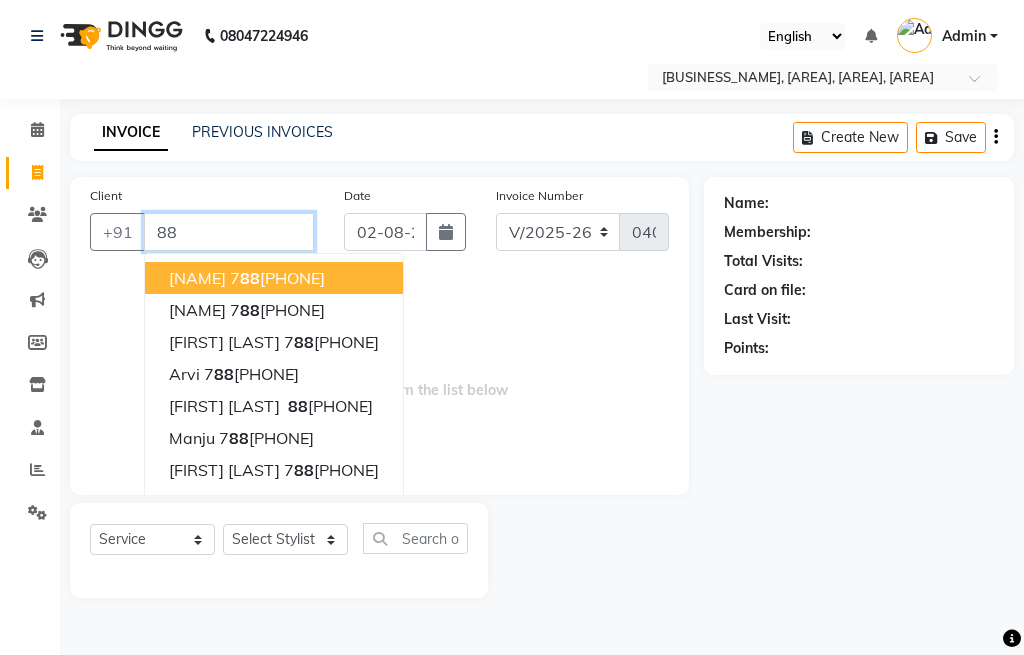 type on "8" 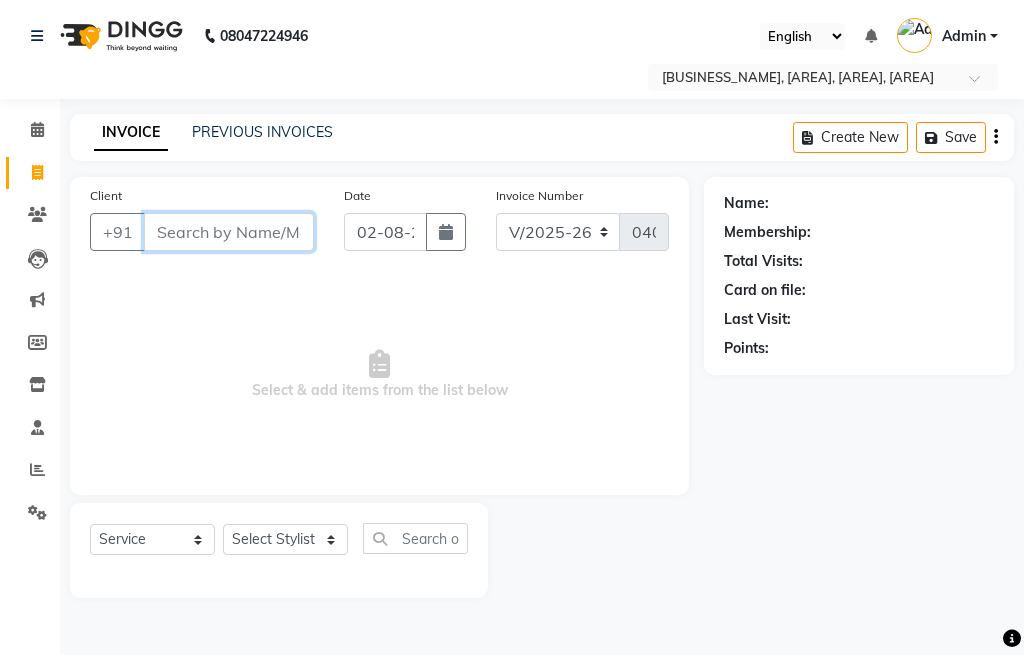 type 